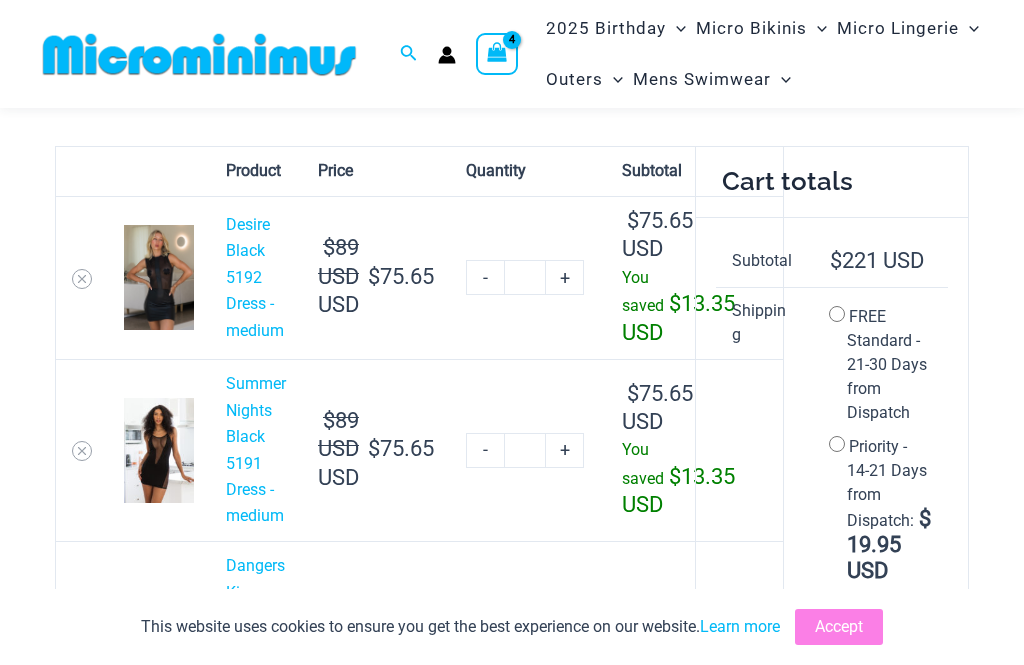 scroll, scrollTop: 0, scrollLeft: 0, axis: both 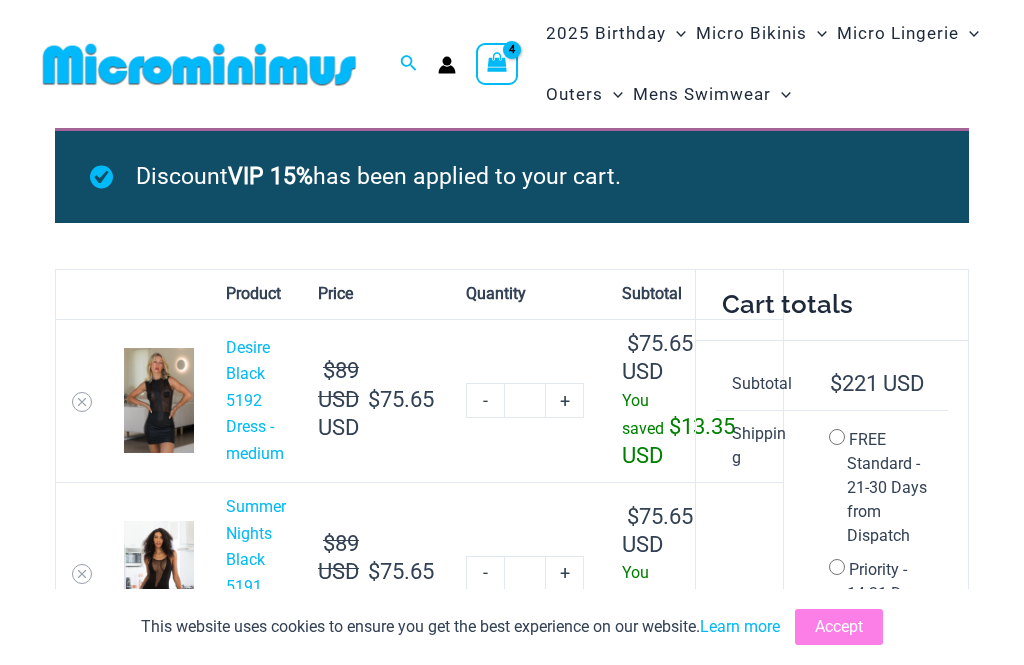 click on "Sheer Midnight Rainbow" at bounding box center (-15322, 171) 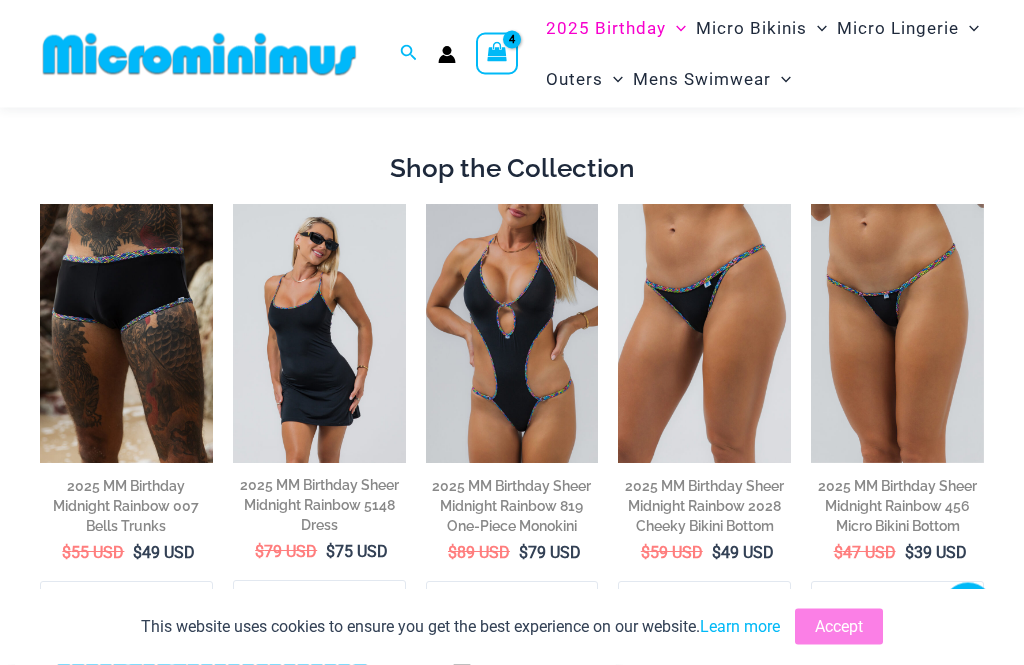 scroll, scrollTop: 624, scrollLeft: 0, axis: vertical 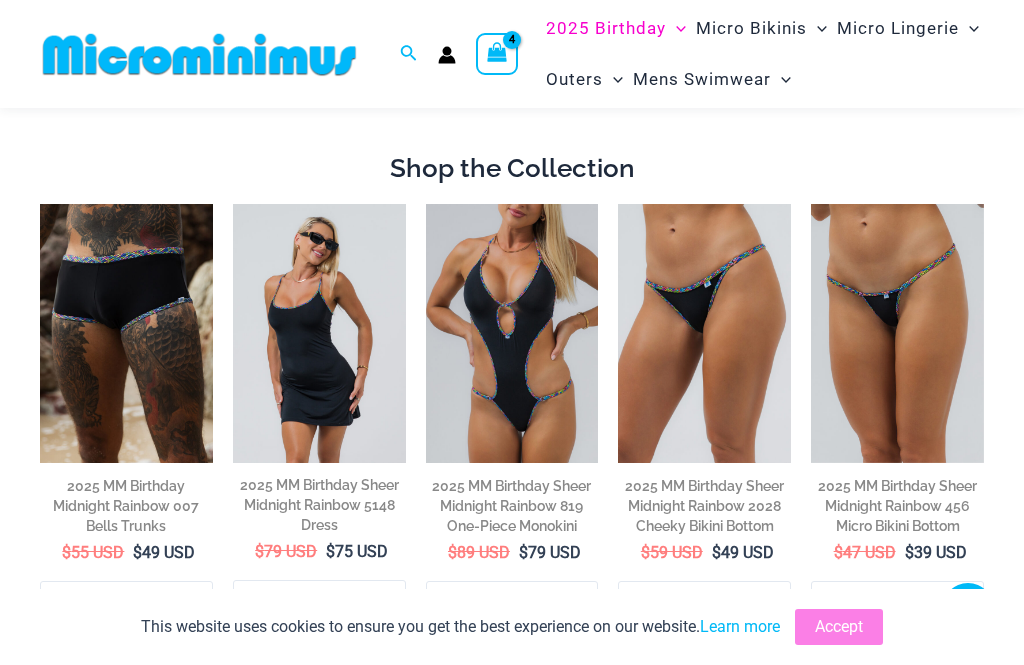 click on "2025 MM Birthday Sheer Midnight Rainbow 456 Micro Bikini Bottom" at bounding box center (897, 506) 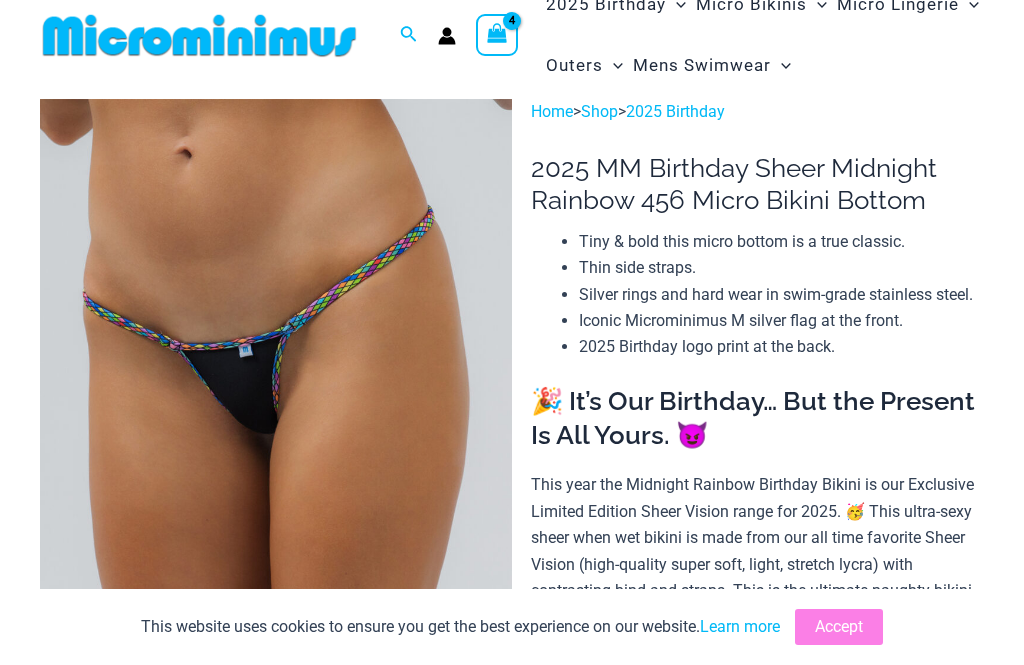 scroll, scrollTop: 0, scrollLeft: 0, axis: both 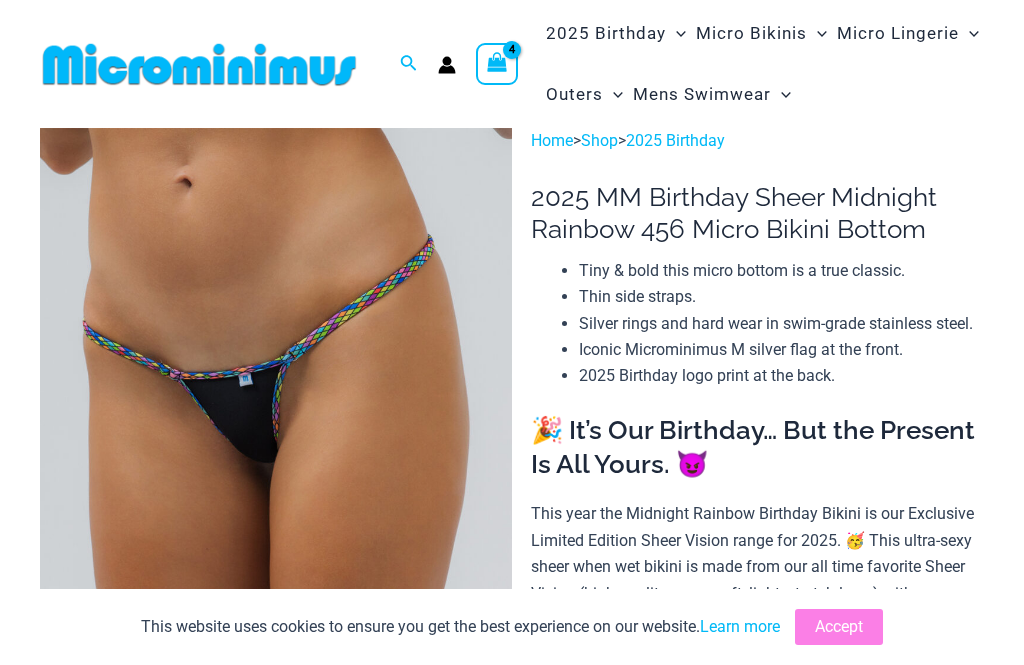 click on "Outers" at bounding box center (574, 94) 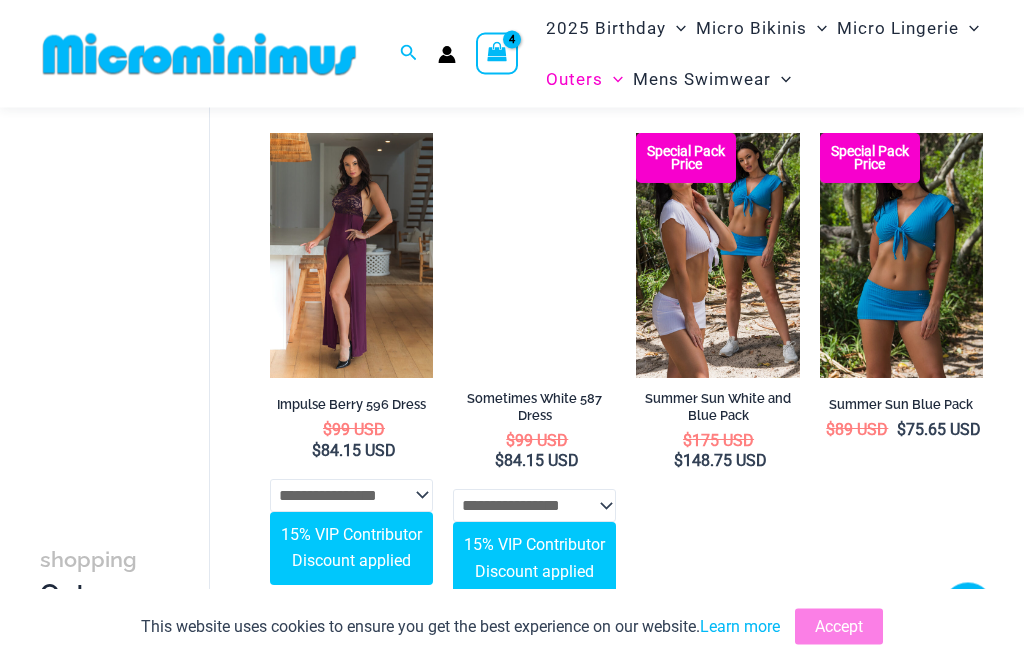 scroll, scrollTop: 1175, scrollLeft: 0, axis: vertical 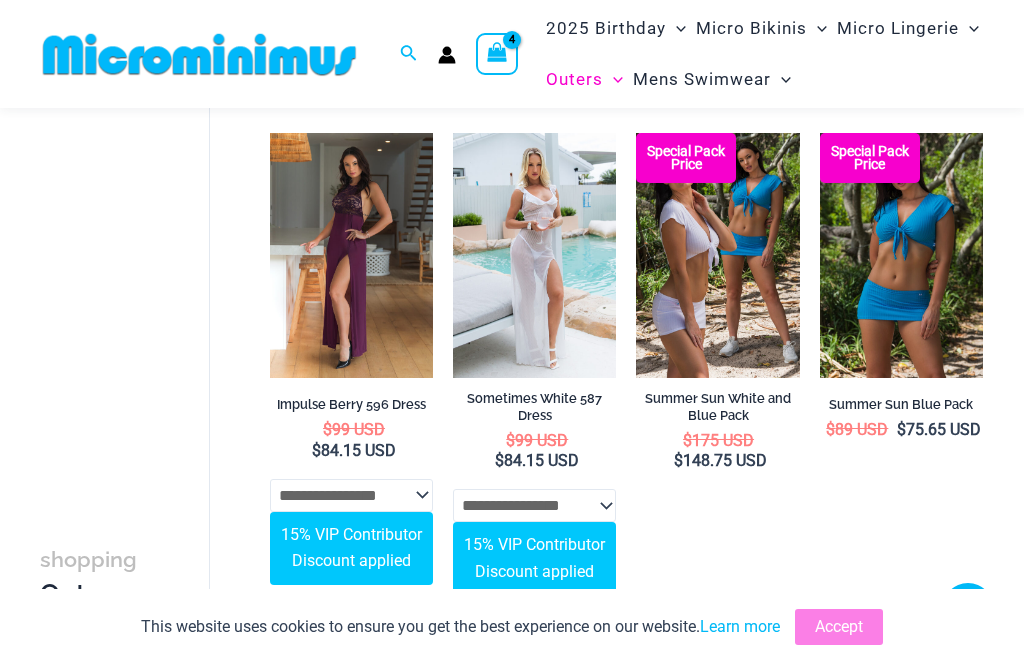 click at bounding box center [270, 133] 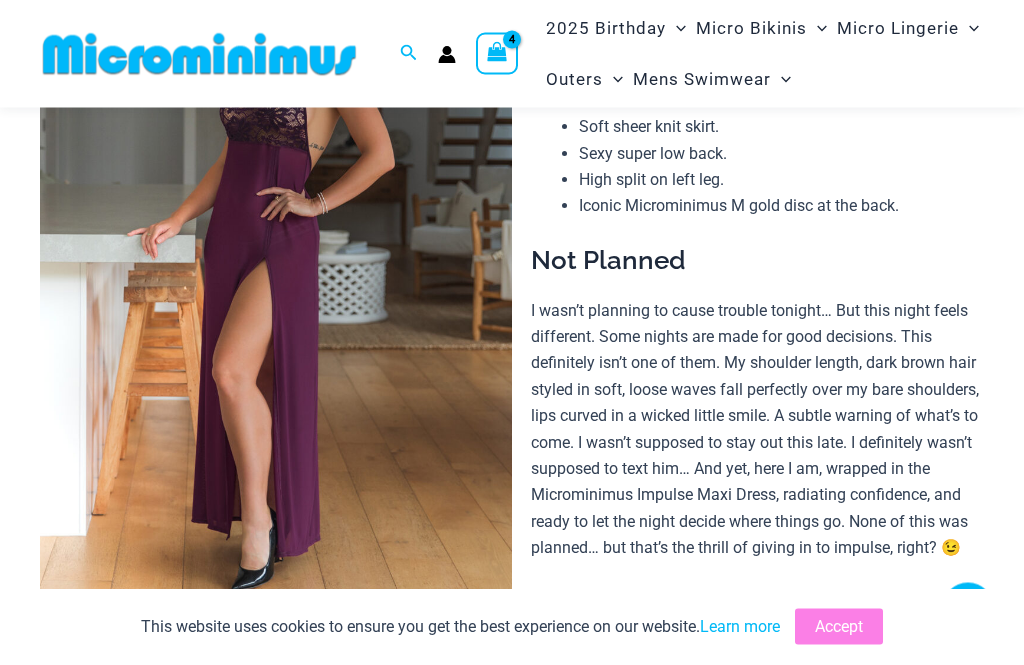 scroll, scrollTop: 533, scrollLeft: 0, axis: vertical 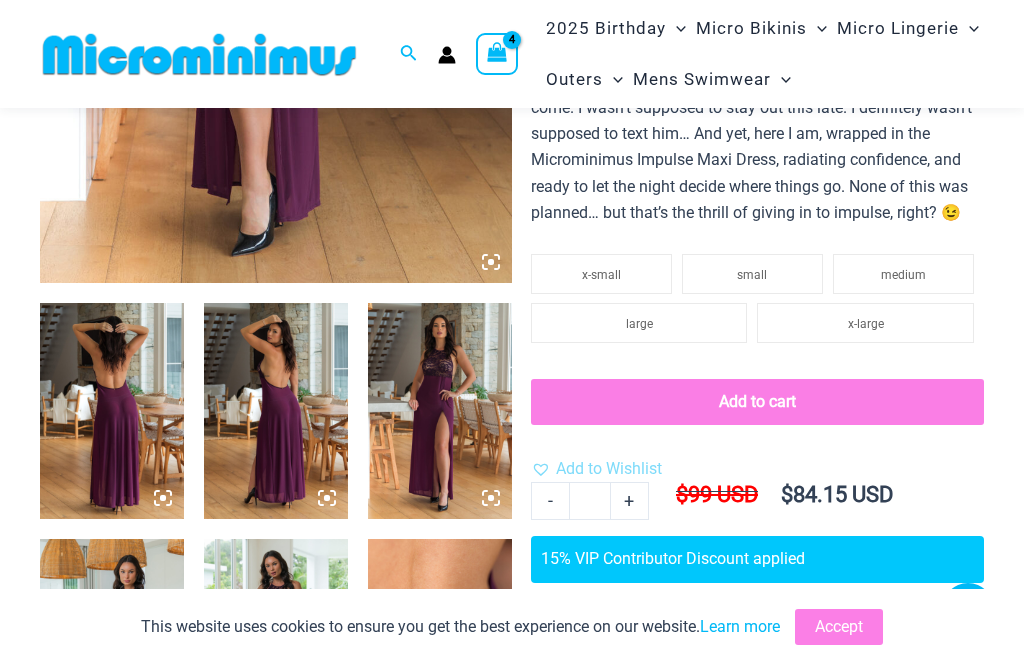 click at bounding box center (112, 411) 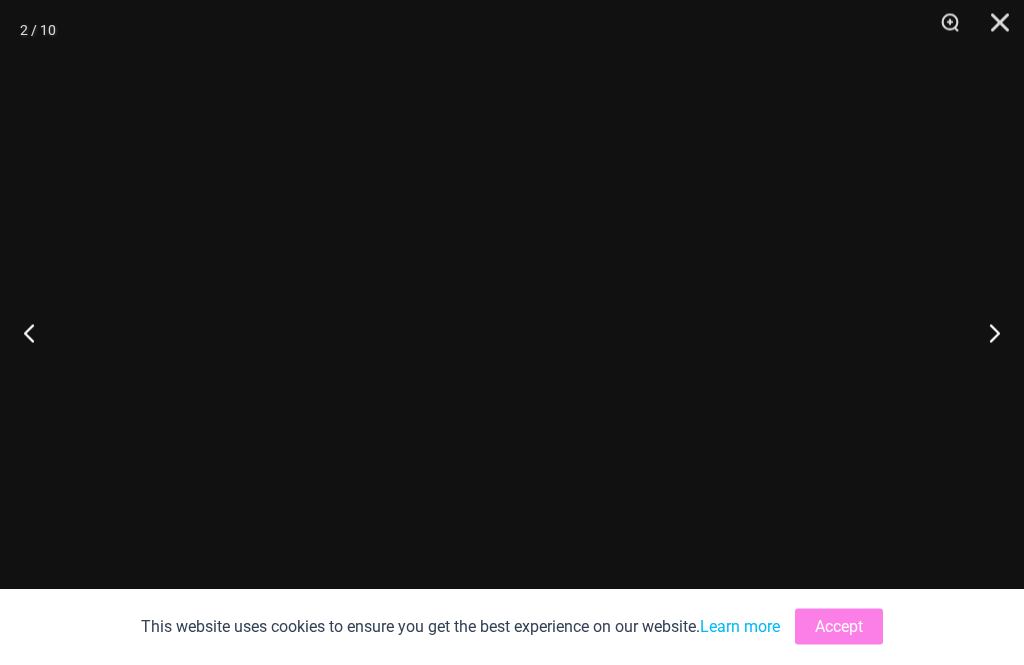 scroll, scrollTop: 642, scrollLeft: 0, axis: vertical 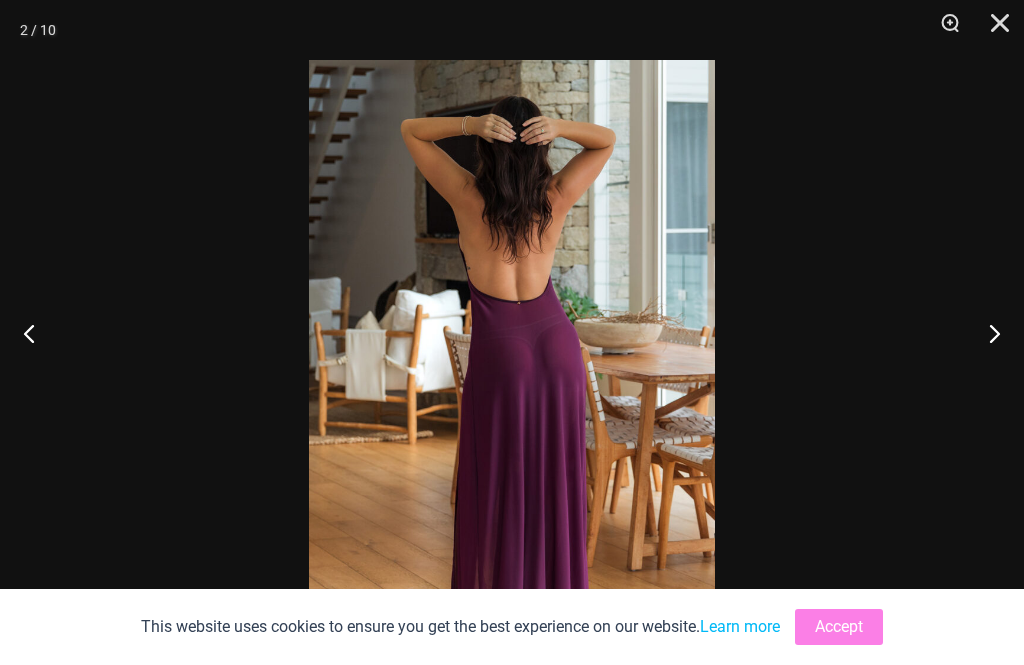 click at bounding box center (986, 333) 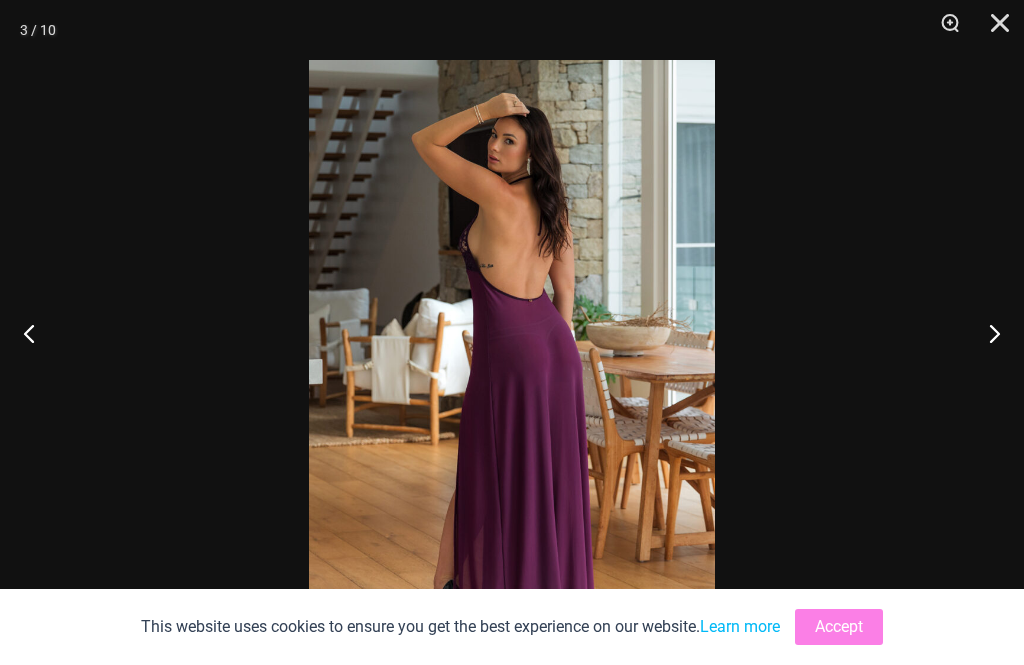 click at bounding box center (986, 333) 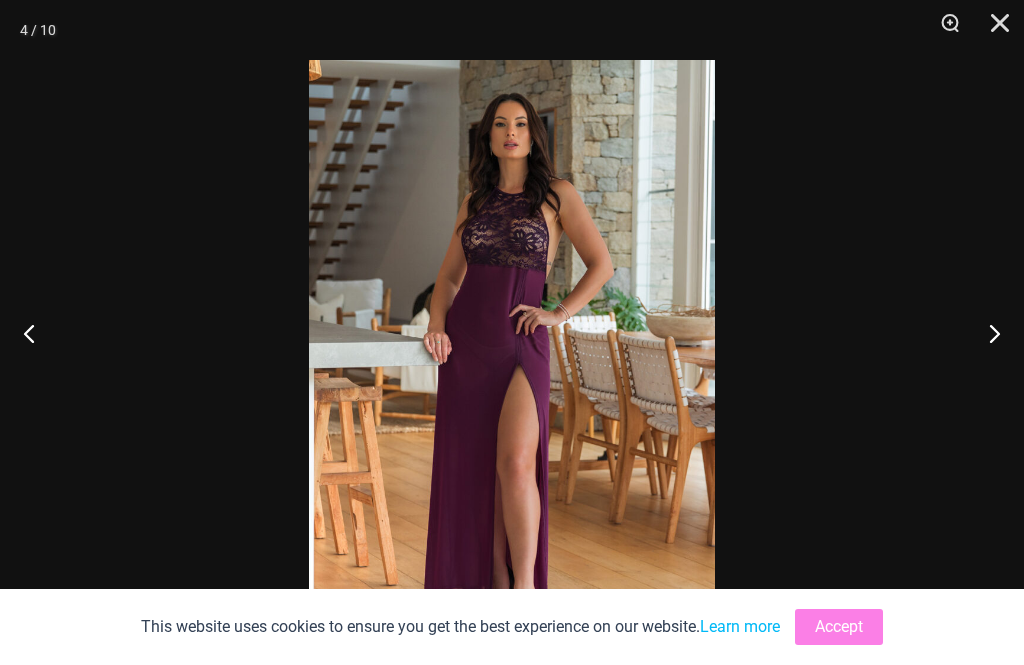 click at bounding box center (986, 333) 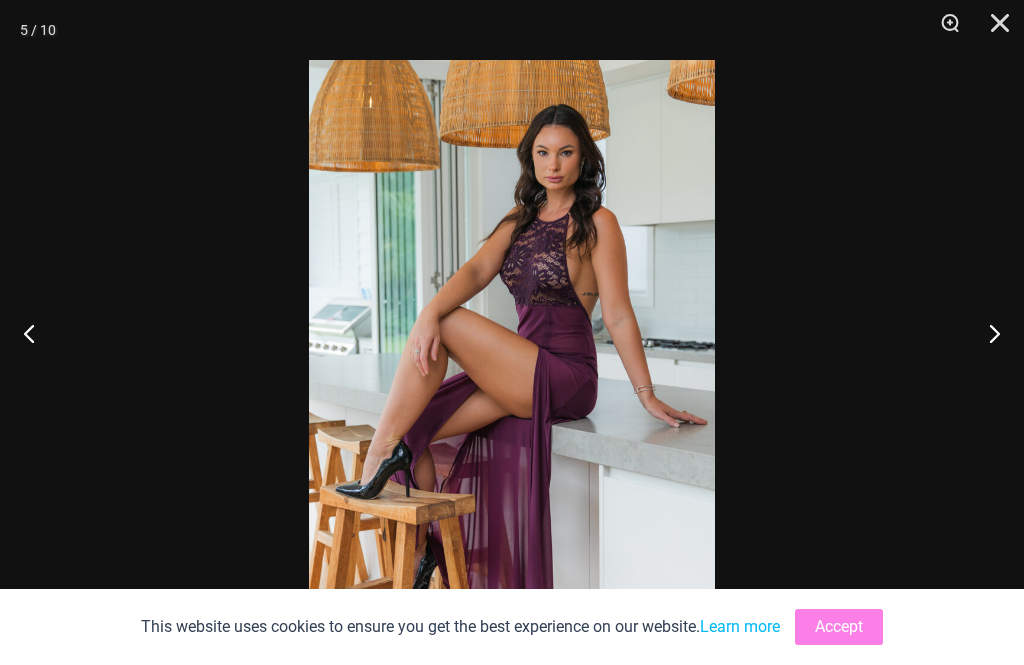 click at bounding box center (993, 30) 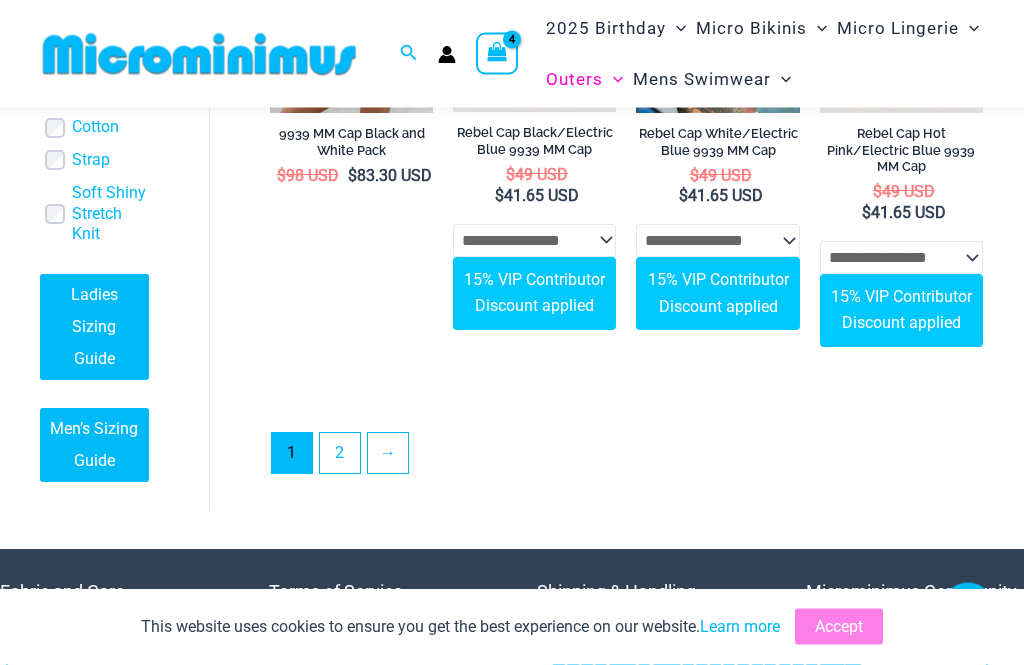 scroll, scrollTop: 3971, scrollLeft: 0, axis: vertical 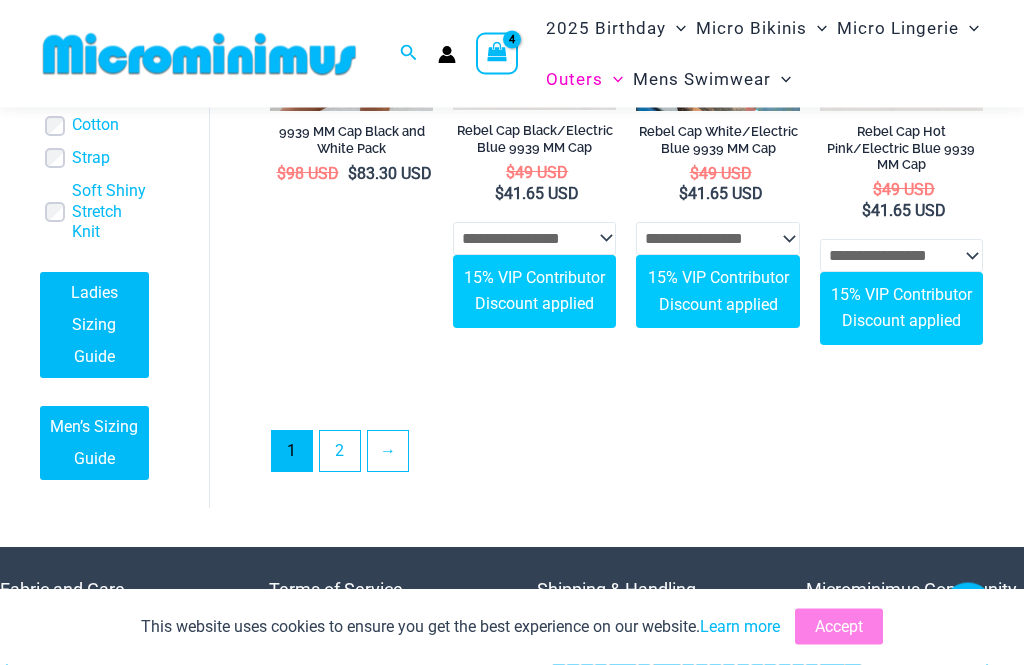 click on "2" at bounding box center (340, 452) 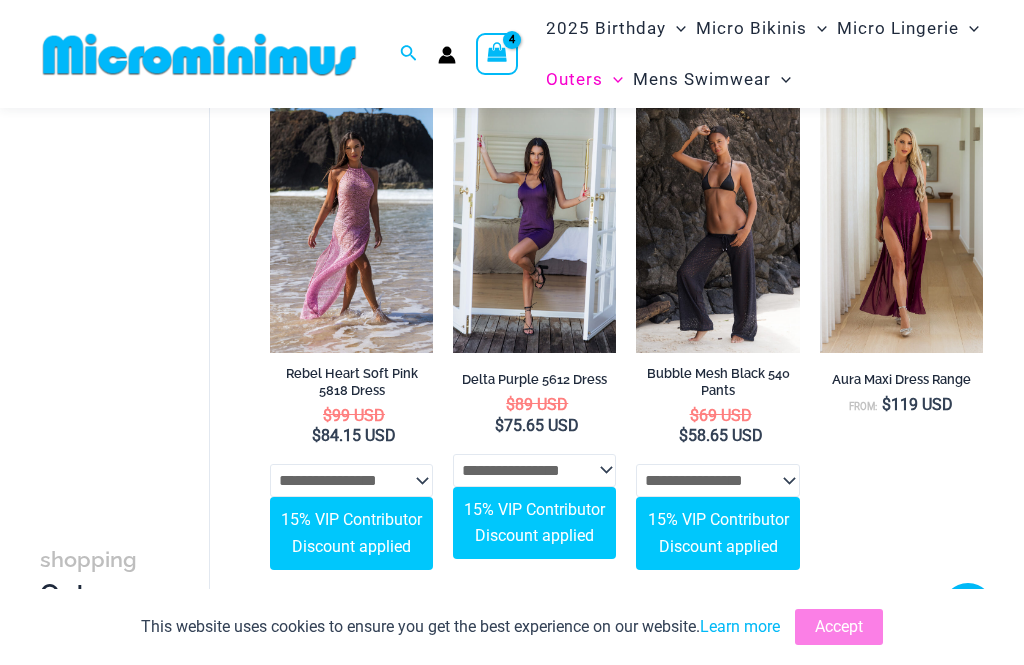 scroll, scrollTop: 605, scrollLeft: 0, axis: vertical 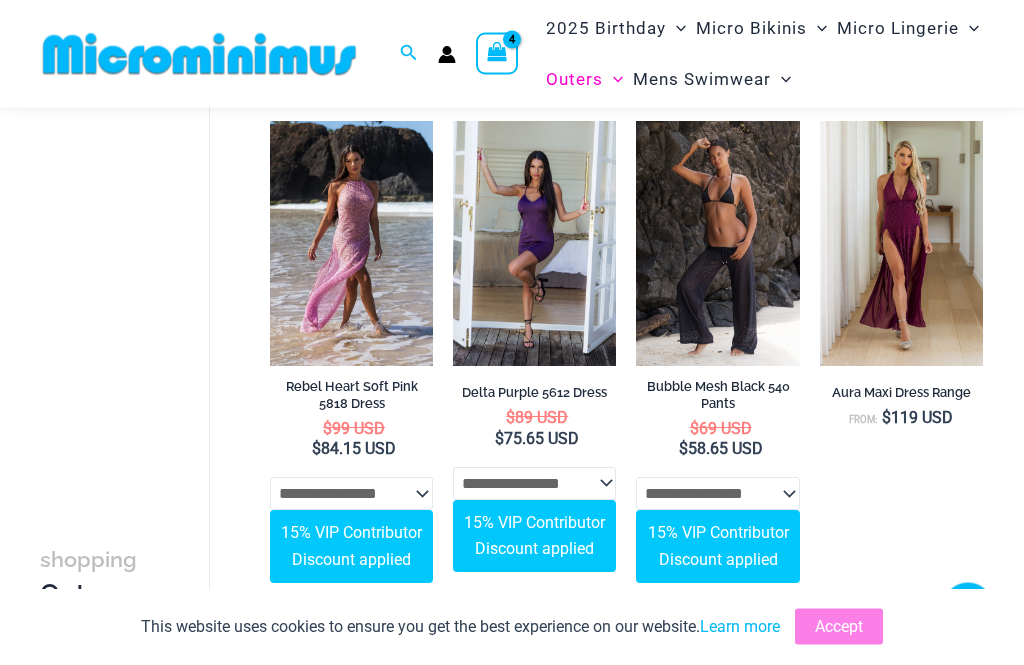 click at bounding box center (270, 122) 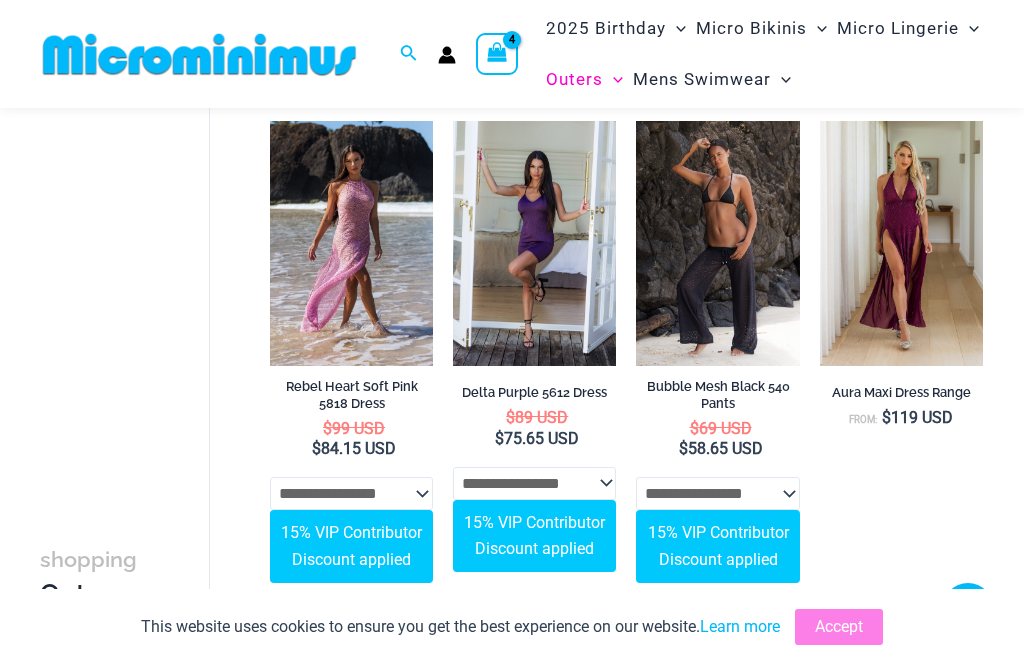 click on "Rebel Heart Soft Pink 5818 Dress" at bounding box center (351, 395) 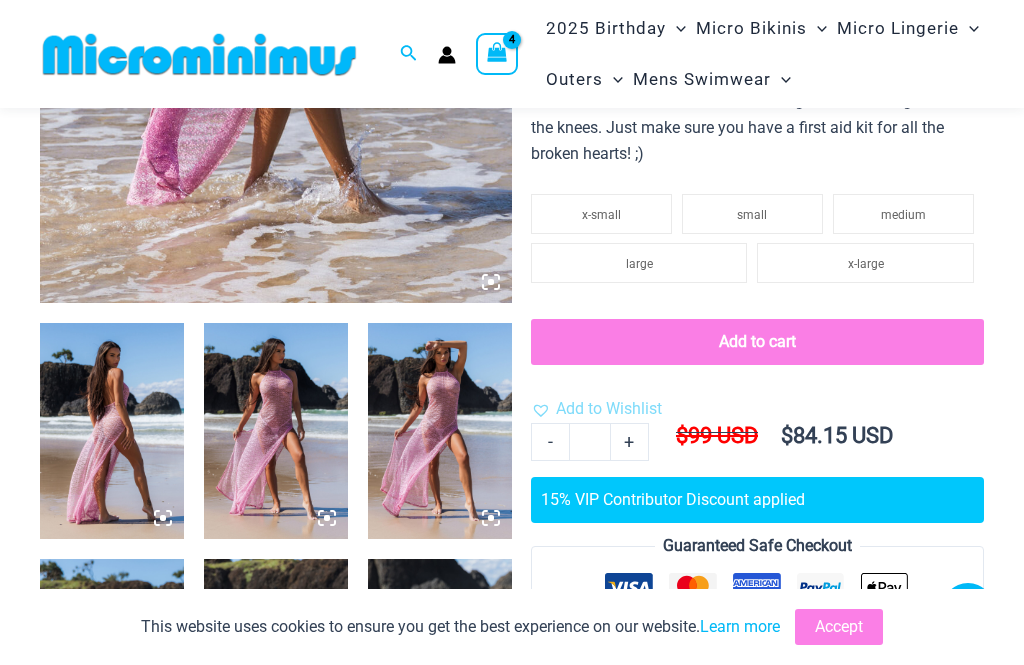 scroll, scrollTop: 514, scrollLeft: 0, axis: vertical 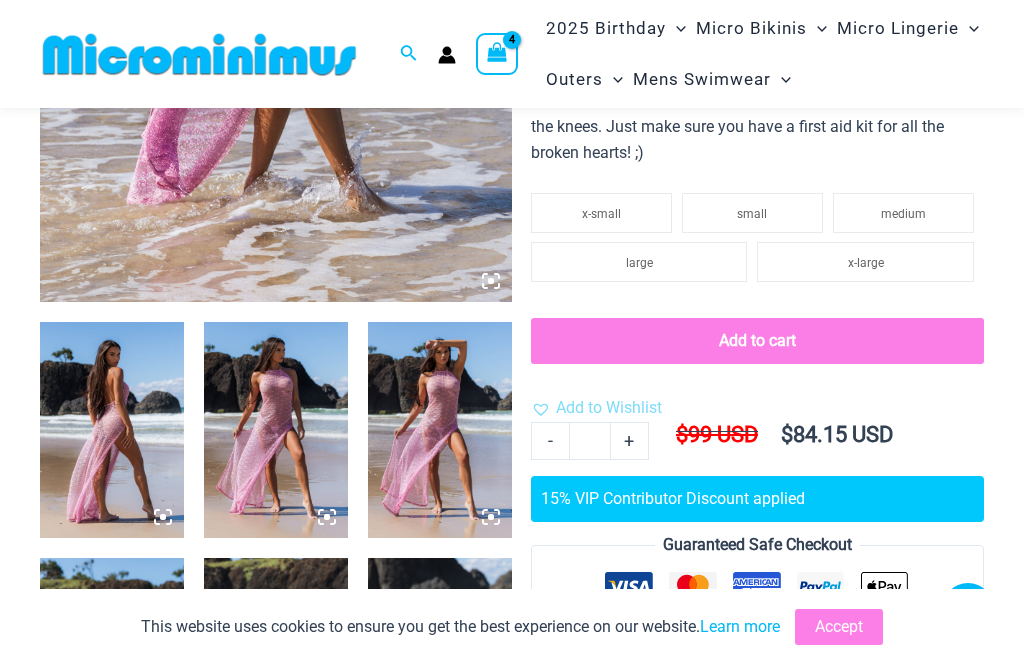 click at bounding box center (112, 430) 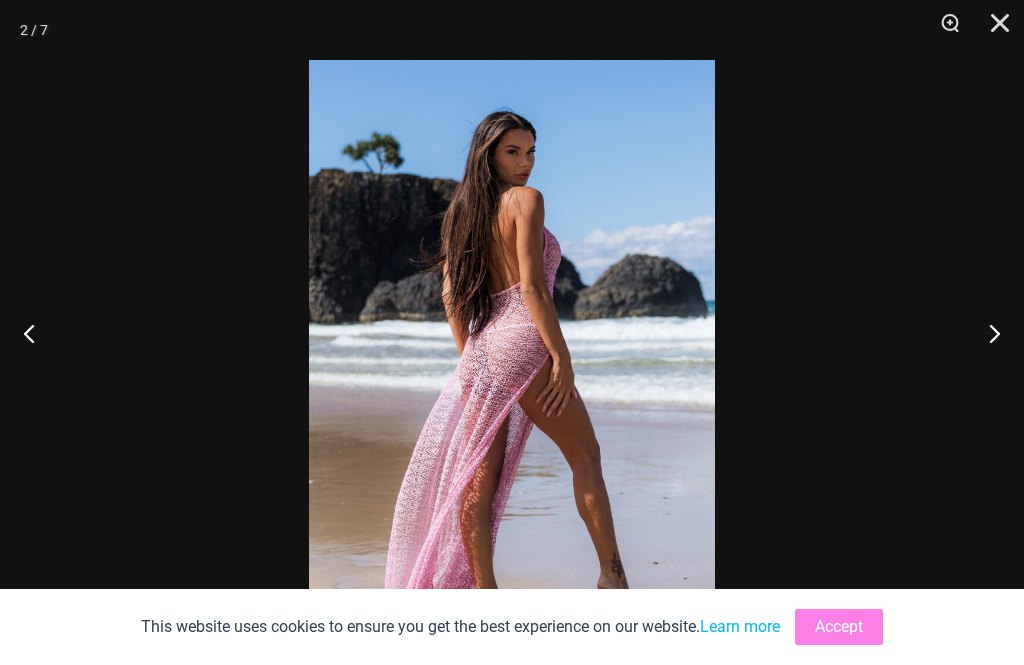 click at bounding box center [993, 30] 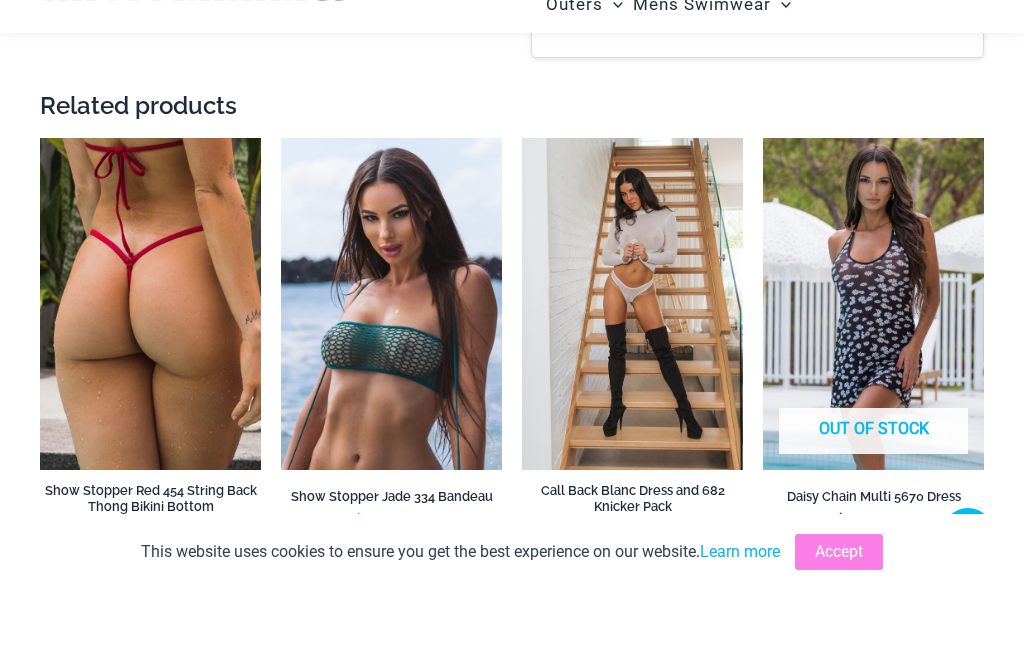 scroll, scrollTop: 1768, scrollLeft: 0, axis: vertical 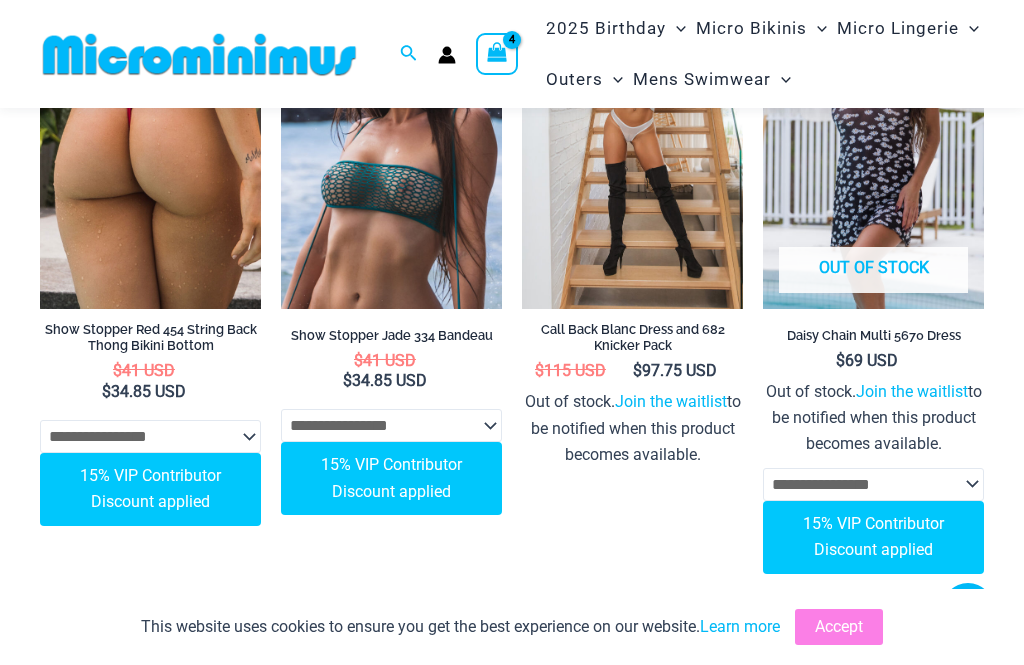 click on "Daisy Chain Multi 5670 Dress" at bounding box center [873, 339] 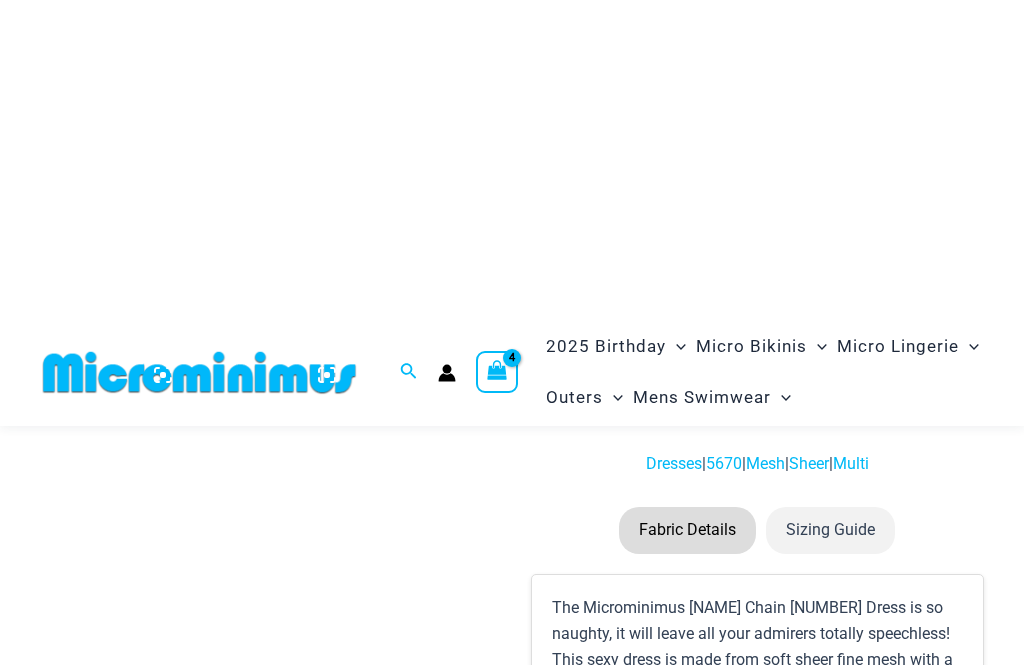 scroll, scrollTop: 481, scrollLeft: 0, axis: vertical 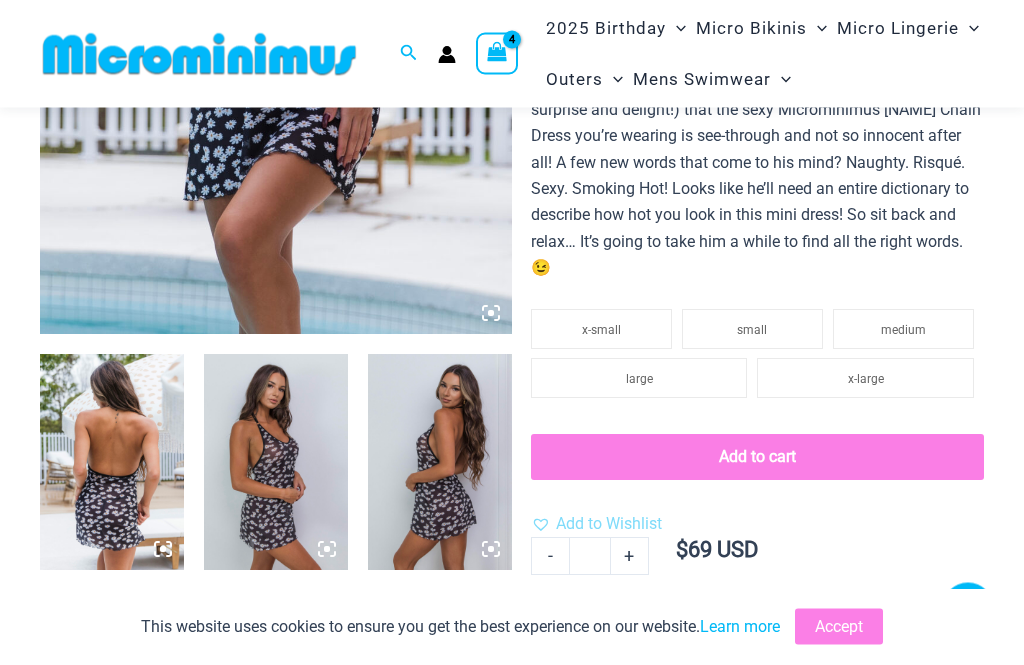 click on "small" 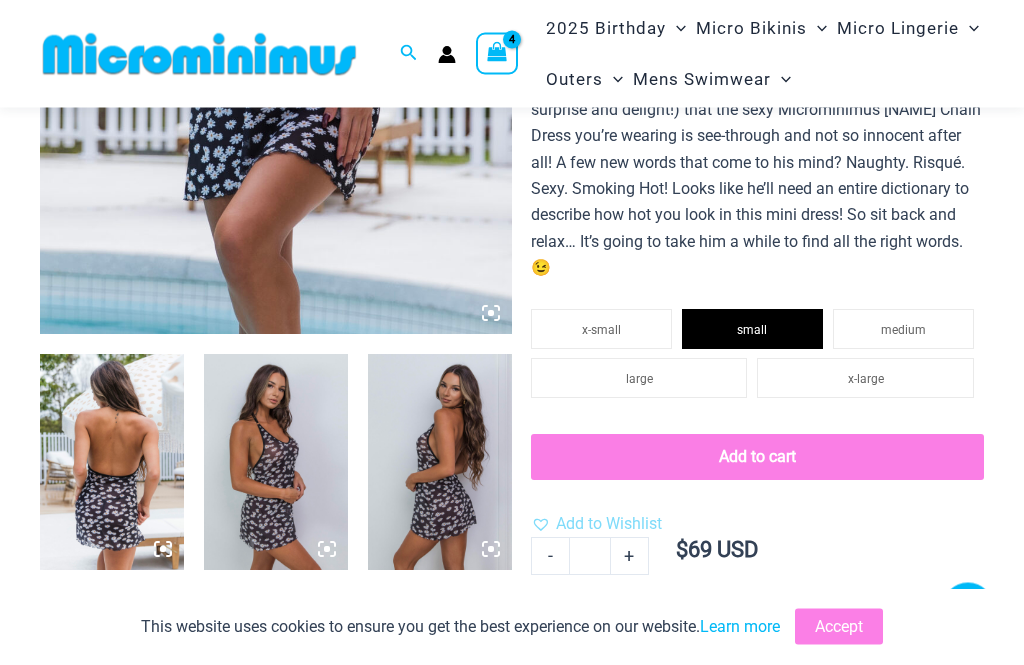 scroll, scrollTop: 482, scrollLeft: 0, axis: vertical 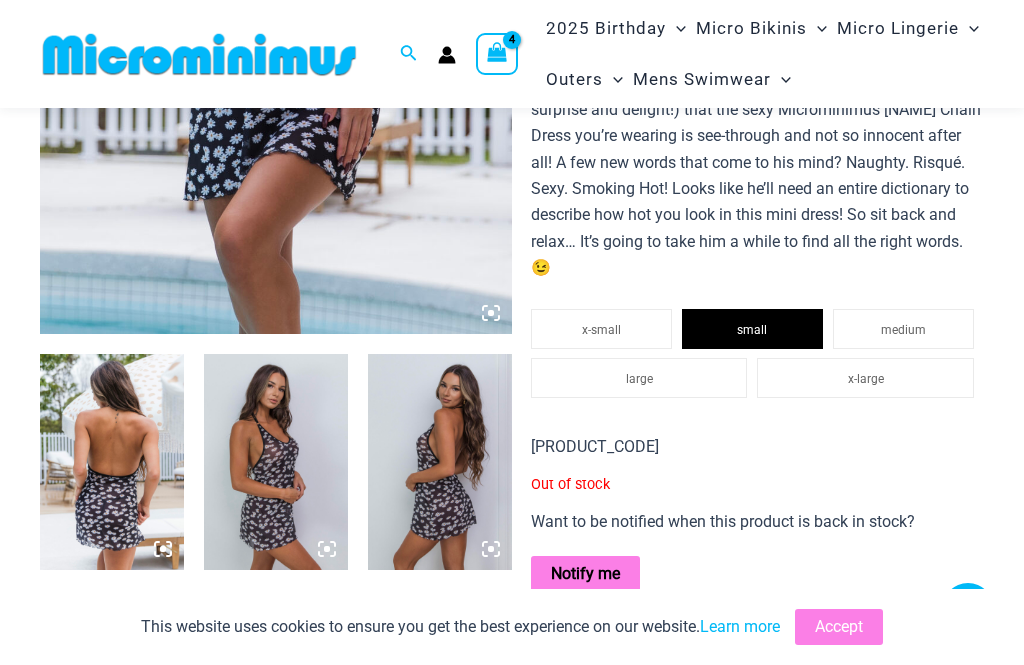 click on "x-small" 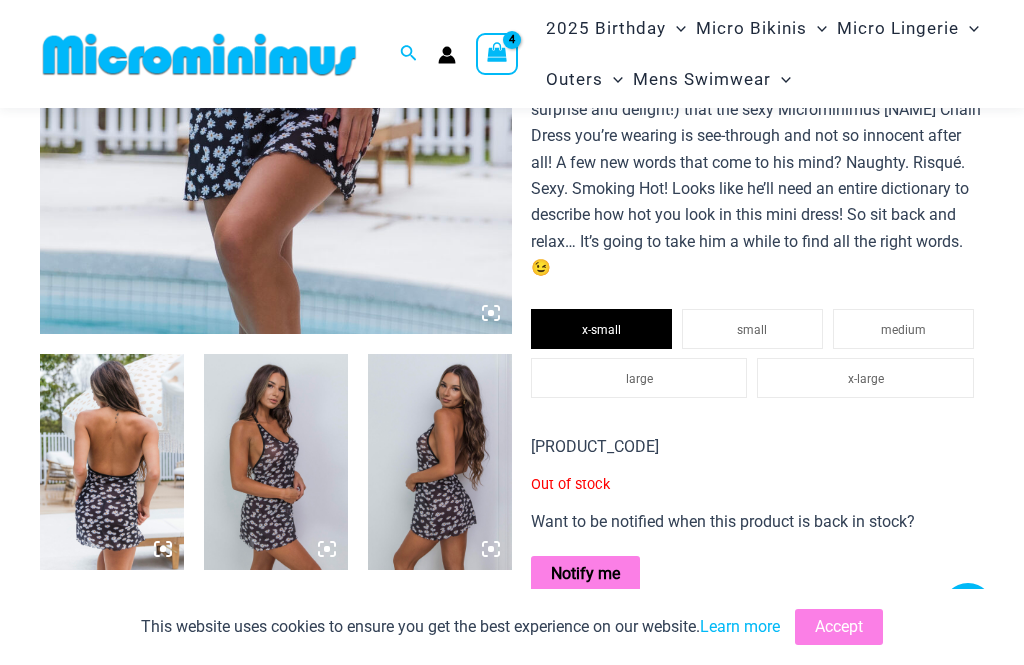 click on "medium" 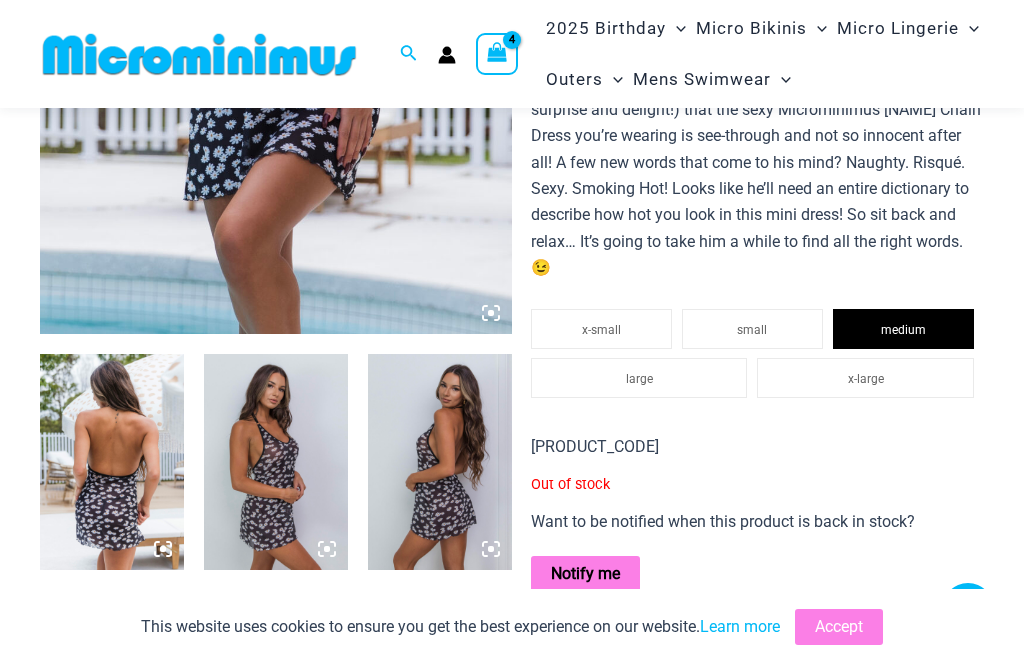click on "large" 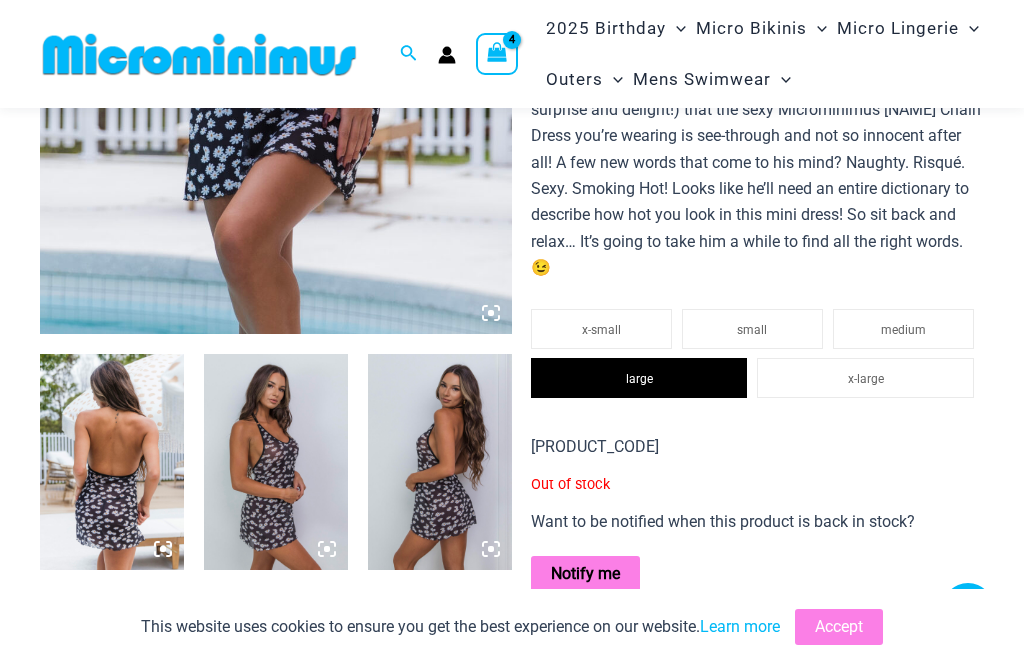 click on "x-large" 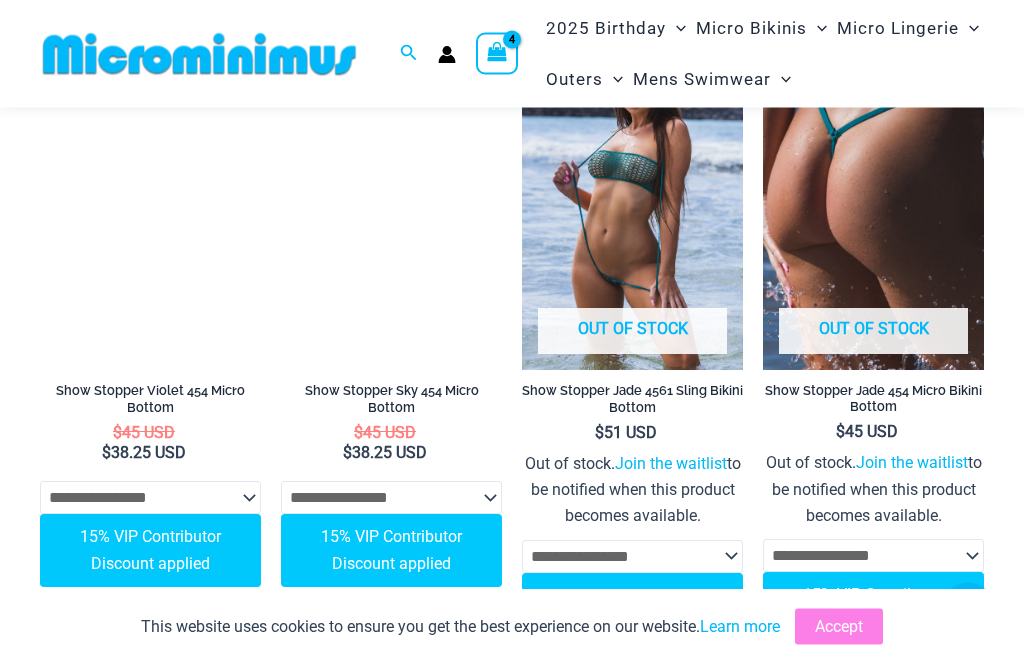 scroll, scrollTop: 4498, scrollLeft: 0, axis: vertical 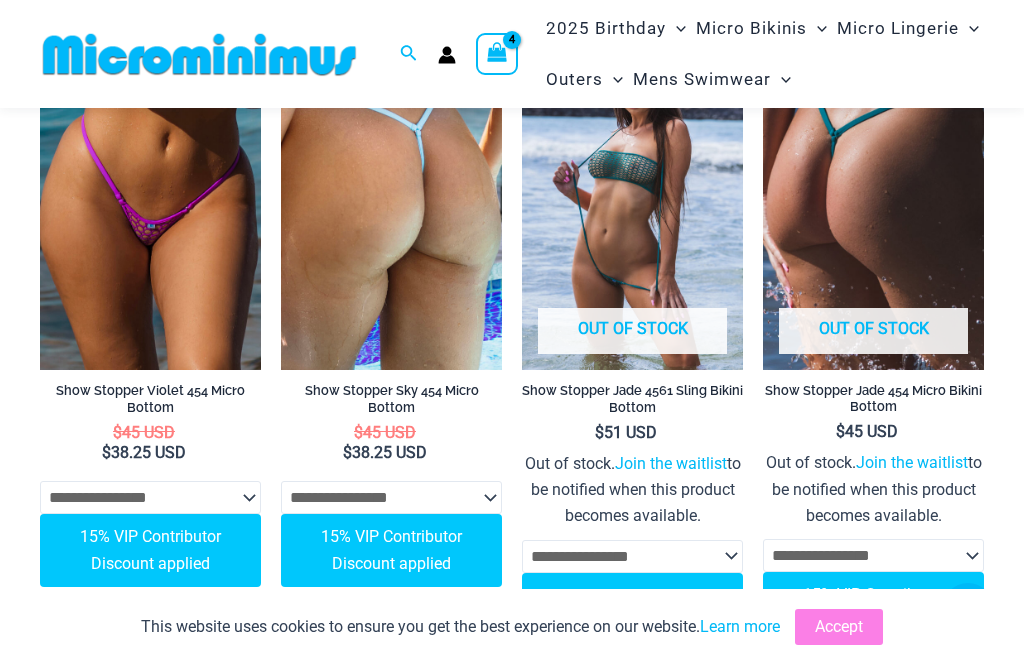 click on "Show Stopper Sky 454 Micro Bottom" at bounding box center [391, 399] 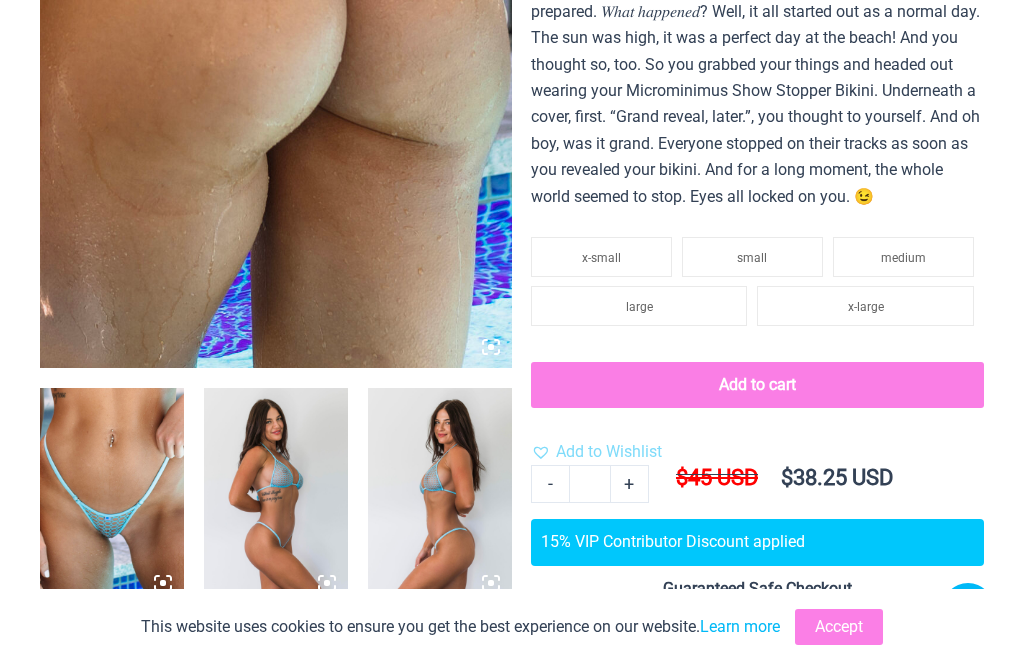 scroll, scrollTop: 0, scrollLeft: 0, axis: both 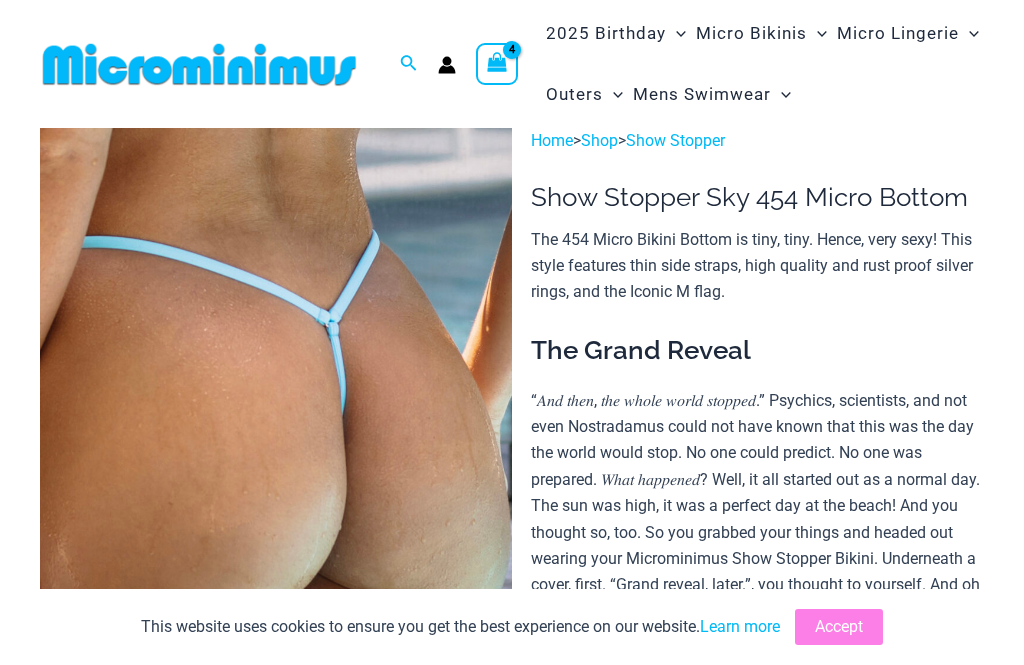 click on "Micro Bikinis" at bounding box center [751, 33] 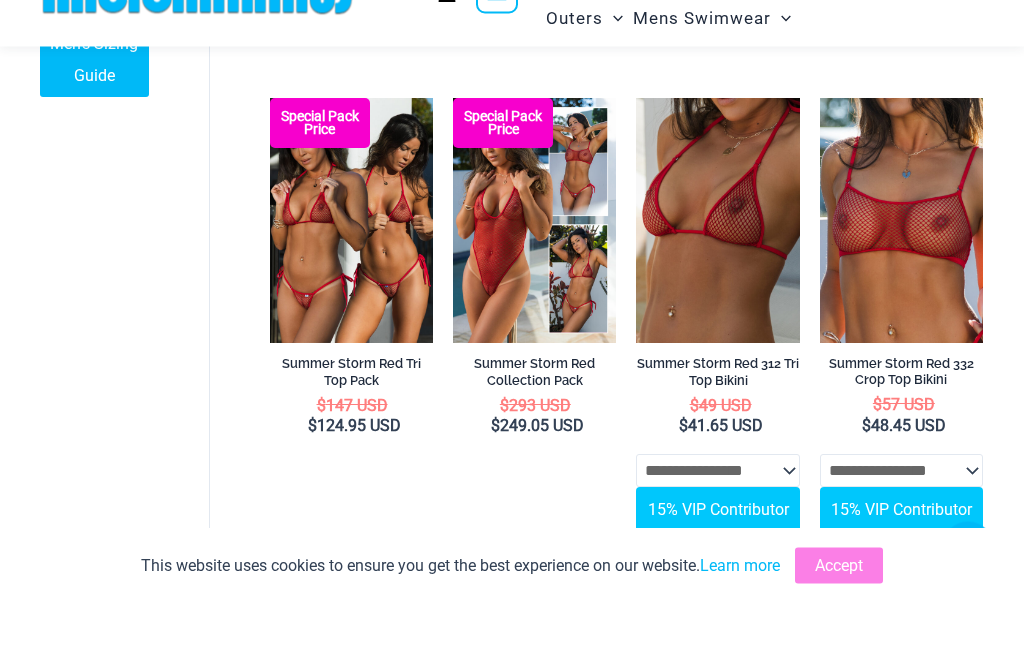 scroll, scrollTop: 1741, scrollLeft: 0, axis: vertical 